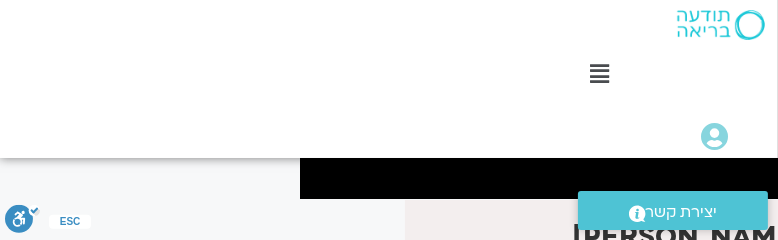 scroll, scrollTop: 443, scrollLeft: -56, axis: both 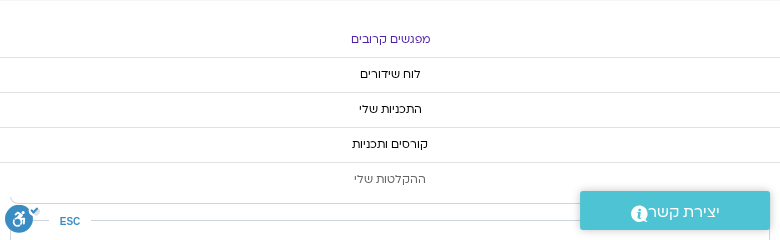 click on "ההקלטות שלי" 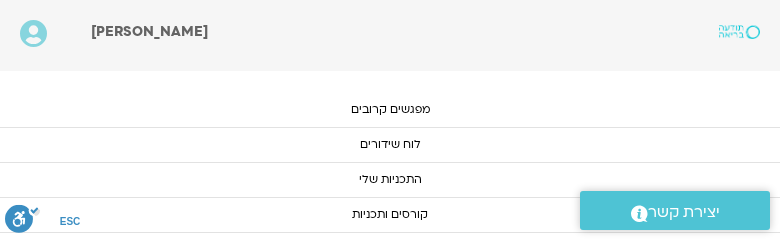 scroll, scrollTop: 0, scrollLeft: 0, axis: both 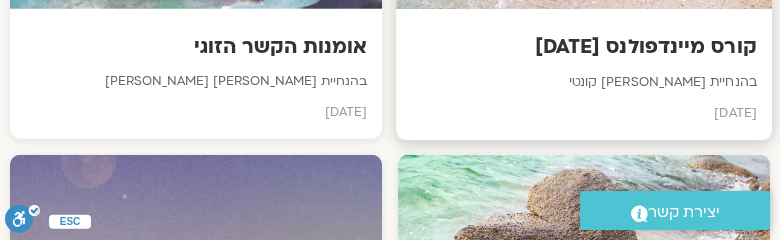 click on "קורס מיינדפולנס [DATE]" at bounding box center [583, 47] 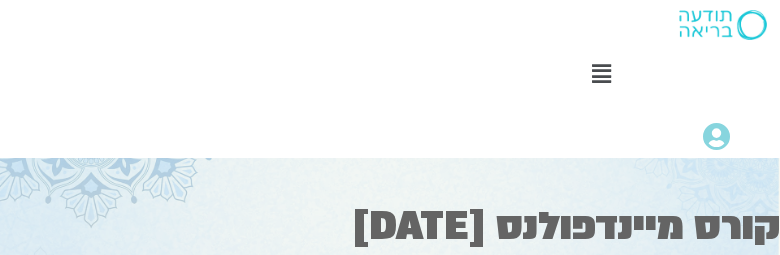 scroll, scrollTop: 0, scrollLeft: 0, axis: both 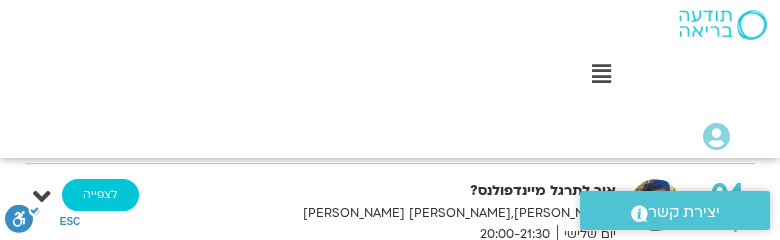 click on "לצפייה" at bounding box center [100, 195] 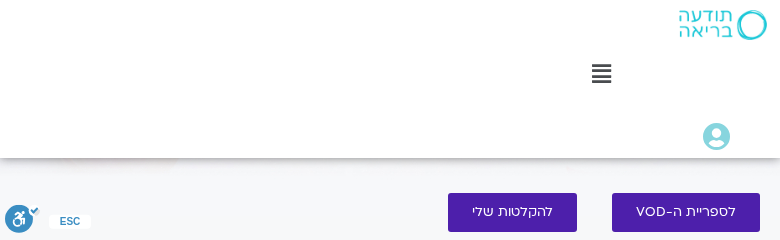 scroll, scrollTop: 0, scrollLeft: 0, axis: both 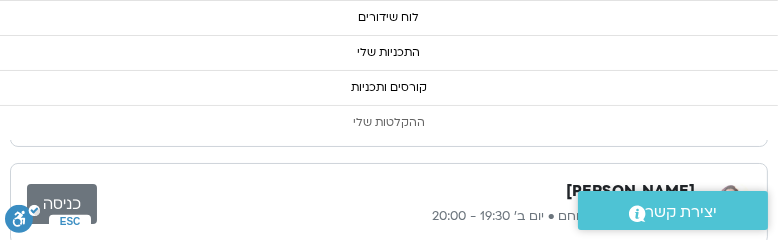 click on "ההקלטות שלי" 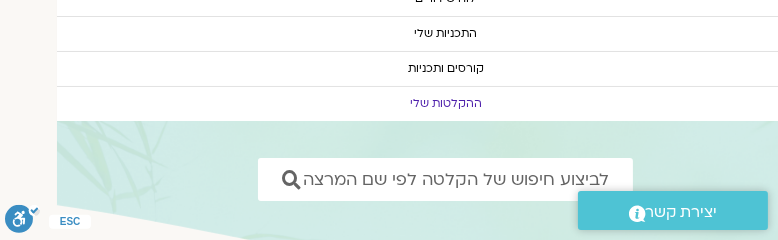 scroll, scrollTop: 272, scrollLeft: -56, axis: both 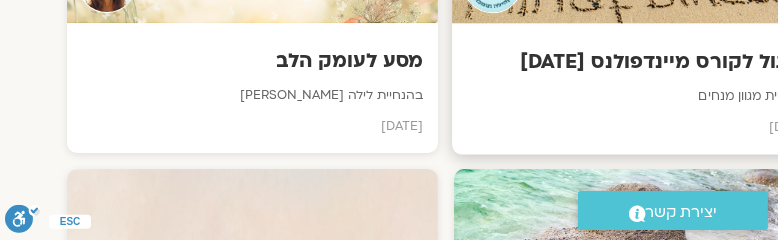click on "בהנחיית  מגוון מנחים" at bounding box center [639, 96] 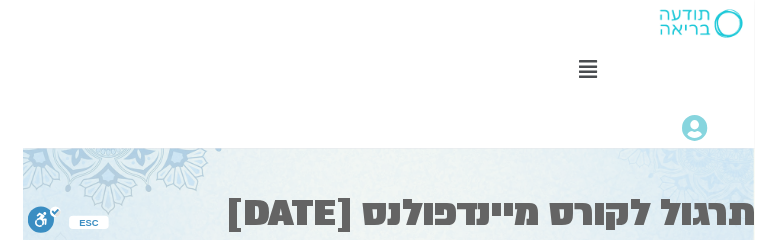 scroll, scrollTop: 0, scrollLeft: 0, axis: both 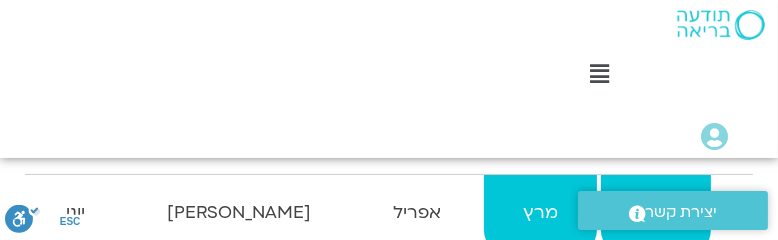 click on "מרץ" at bounding box center [540, 213] 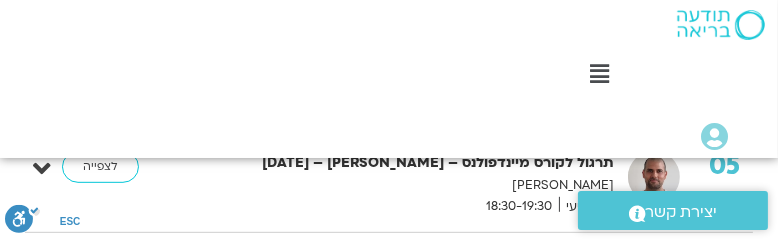 scroll, scrollTop: 942, scrollLeft: 0, axis: vertical 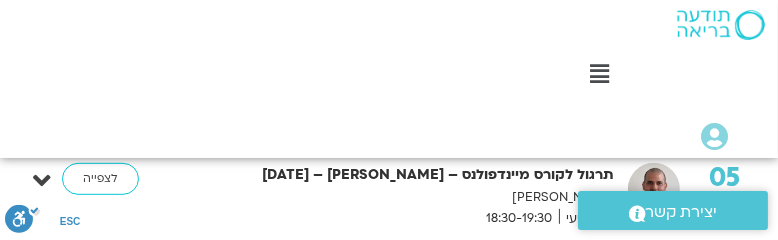 click on "[PERSON_NAME]" at bounding box center (412, 197) 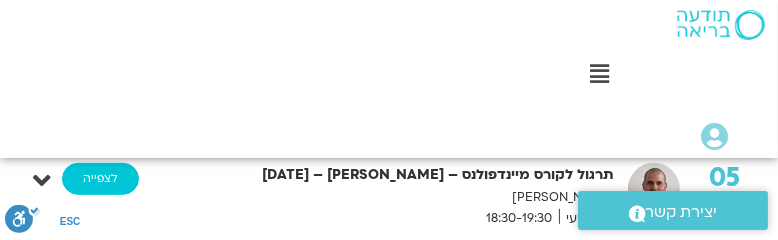 click on "לצפייה" at bounding box center [100, 179] 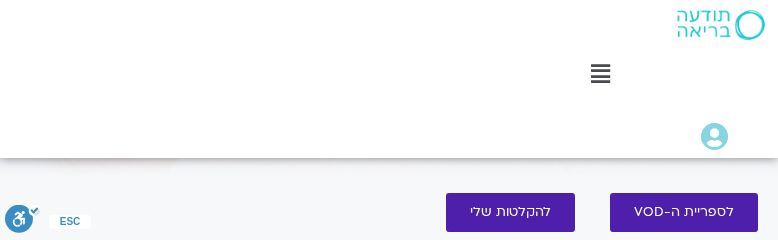 scroll, scrollTop: 0, scrollLeft: 0, axis: both 